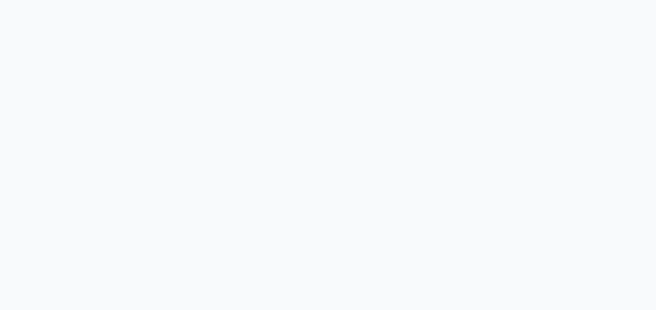 scroll, scrollTop: 0, scrollLeft: 0, axis: both 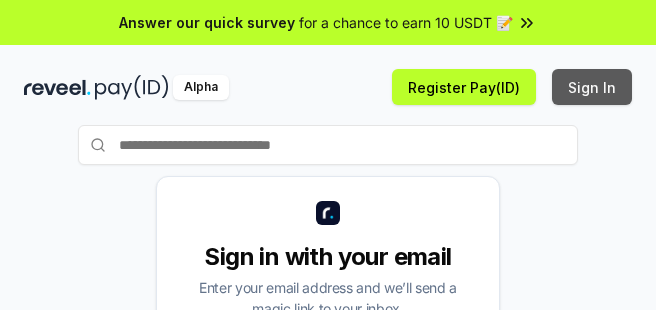 click on "Sign In" at bounding box center (592, 87) 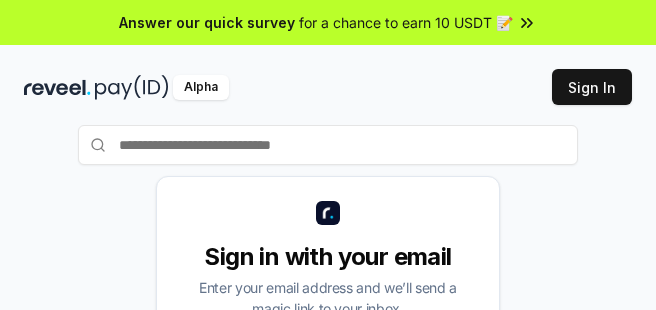 scroll, scrollTop: 0, scrollLeft: 0, axis: both 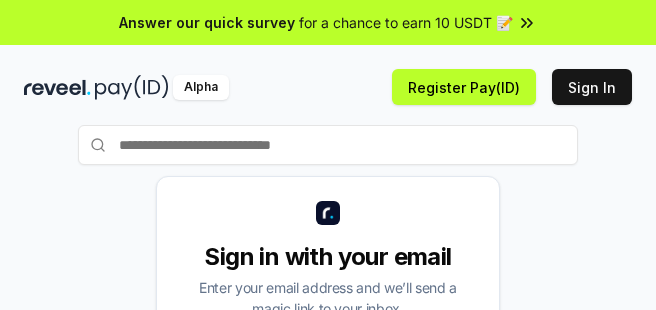 click on "Alpha Register Pay(ID) Sign In" at bounding box center (328, 87) 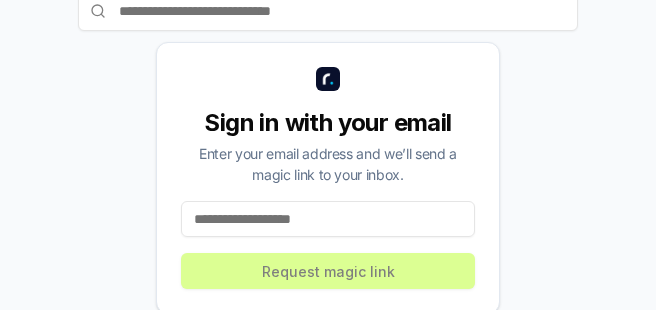 scroll, scrollTop: 140, scrollLeft: 0, axis: vertical 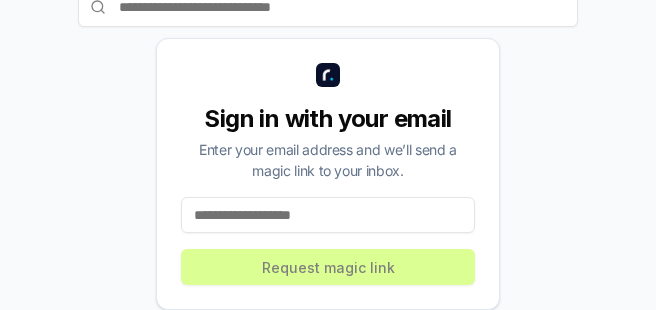 click at bounding box center [328, 215] 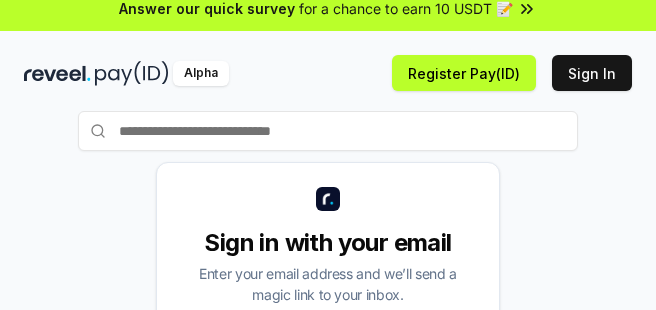 scroll, scrollTop: 0, scrollLeft: 0, axis: both 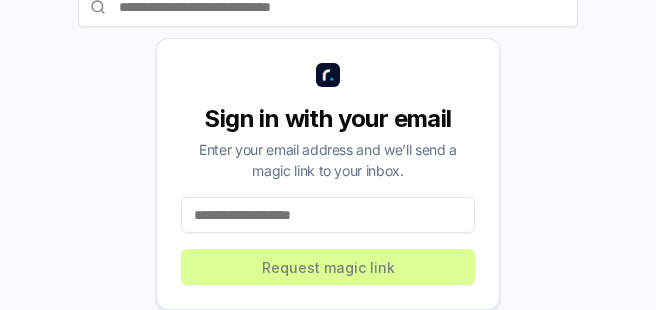 click at bounding box center [328, 215] 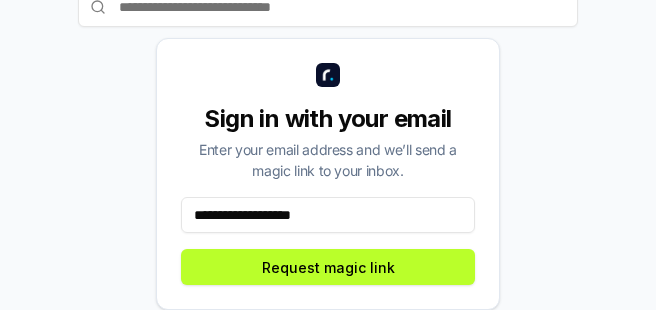 drag, startPoint x: 282, startPoint y: 217, endPoint x: 12, endPoint y: 217, distance: 270 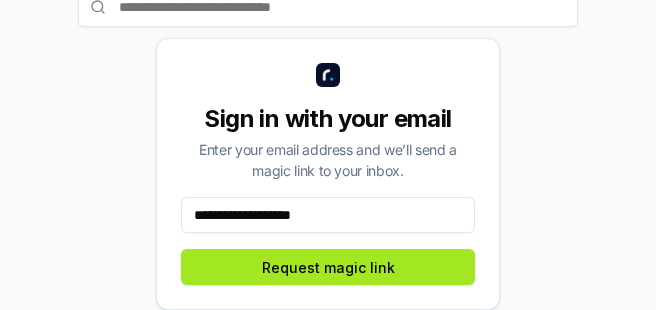 paste on "*******" 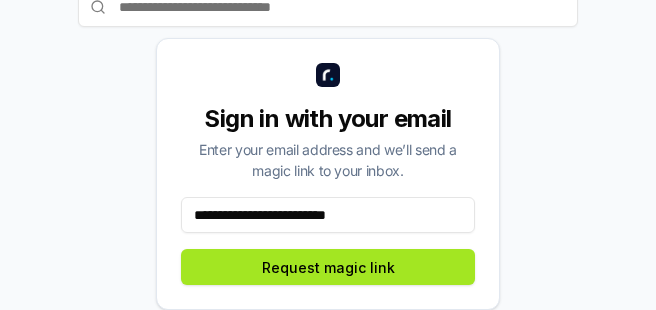 type on "**********" 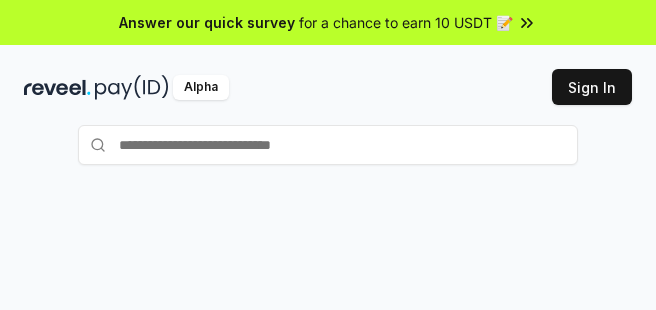 scroll, scrollTop: 0, scrollLeft: 0, axis: both 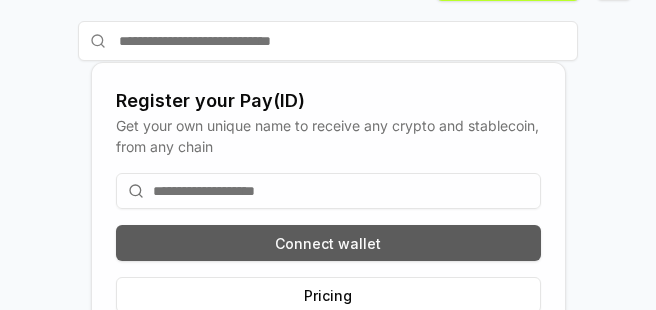 click on "Connect wallet" at bounding box center [328, 243] 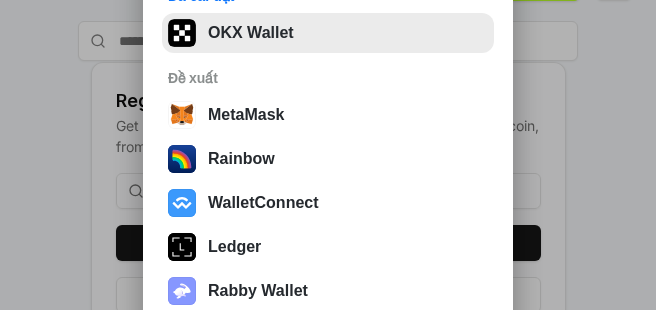 click on "OKX Wallet" at bounding box center [328, 33] 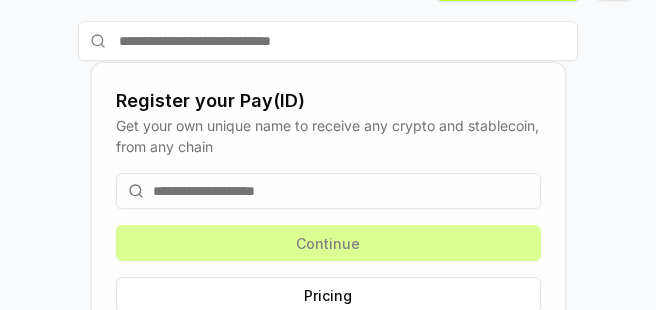 scroll, scrollTop: 150, scrollLeft: 0, axis: vertical 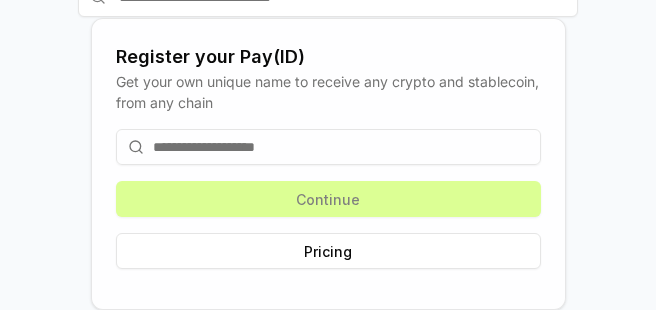 click at bounding box center (328, 147) 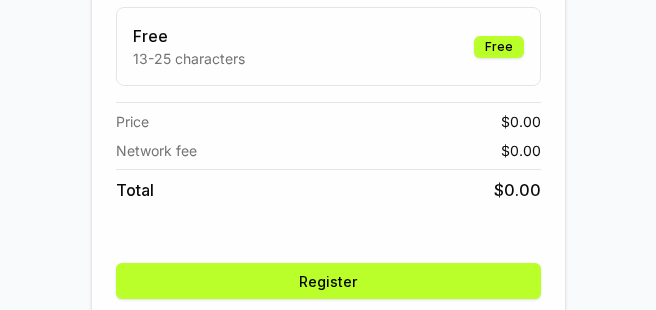scroll, scrollTop: 230, scrollLeft: 0, axis: vertical 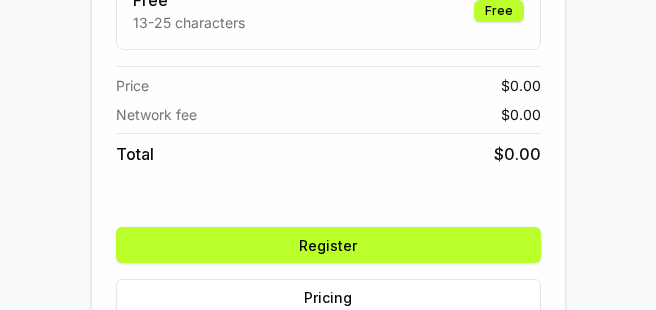 type on "**********" 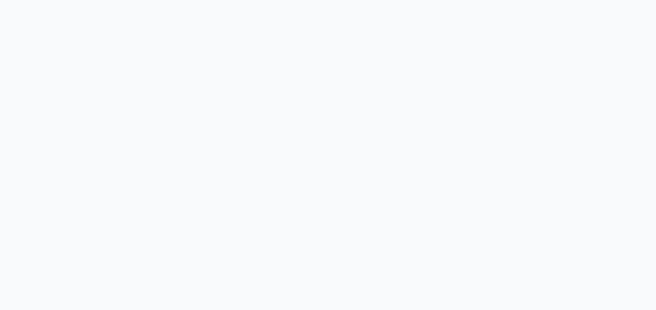 scroll, scrollTop: 0, scrollLeft: 0, axis: both 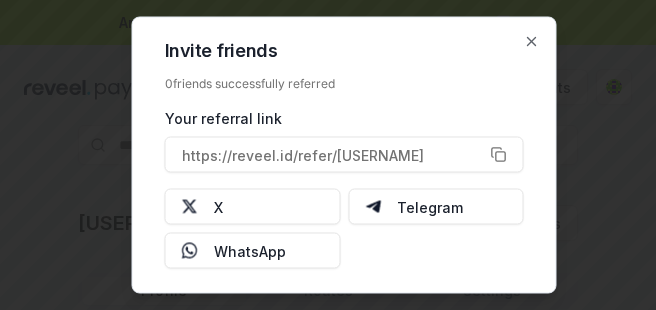 click at bounding box center [328, 155] 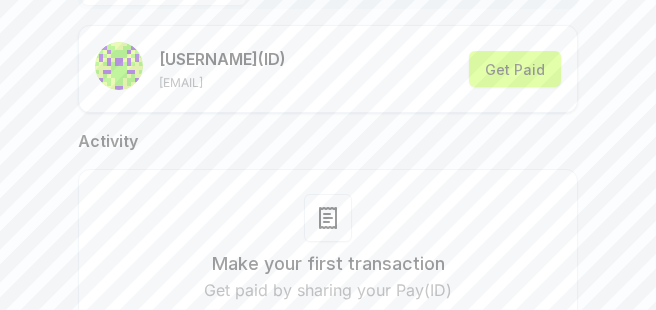 scroll, scrollTop: 200, scrollLeft: 0, axis: vertical 